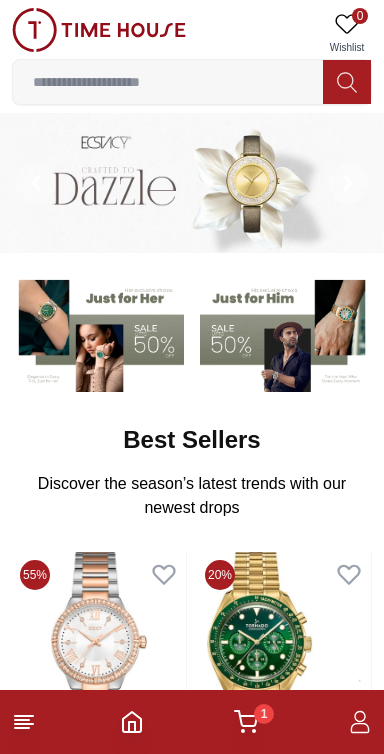 scroll, scrollTop: 0, scrollLeft: 0, axis: both 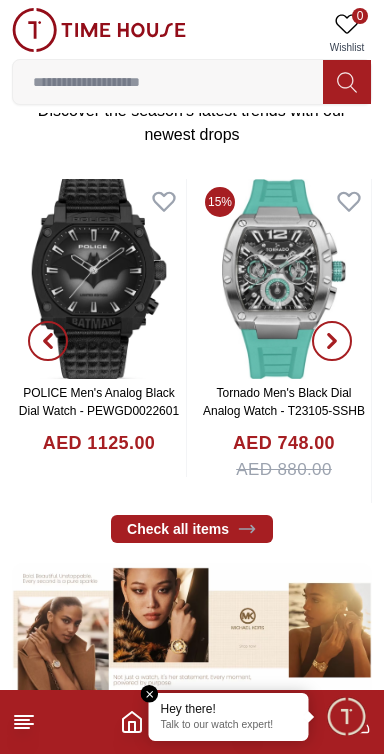 click on "1" at bounding box center (192, 722) 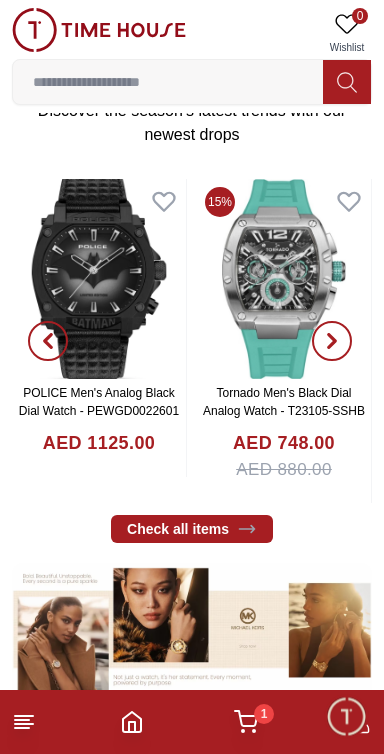 click on "1" at bounding box center (246, 722) 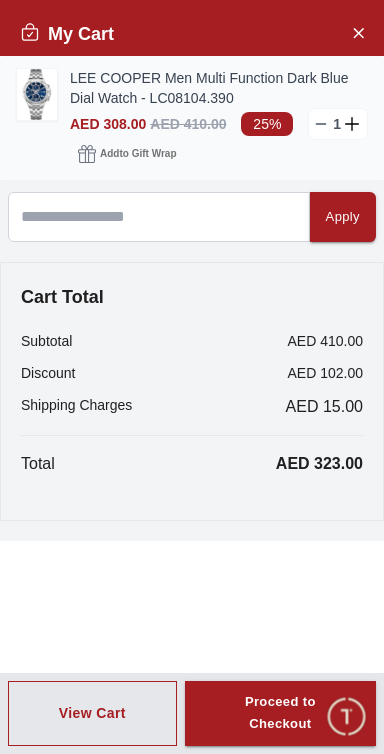 click 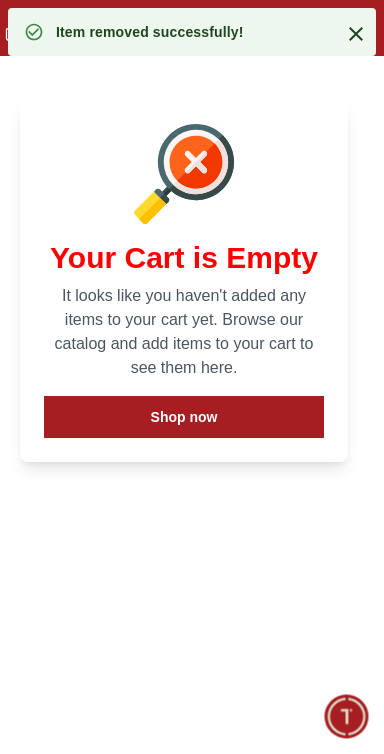 click 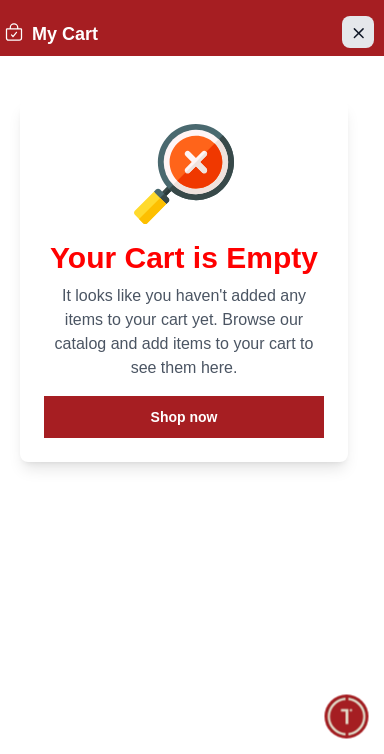 click 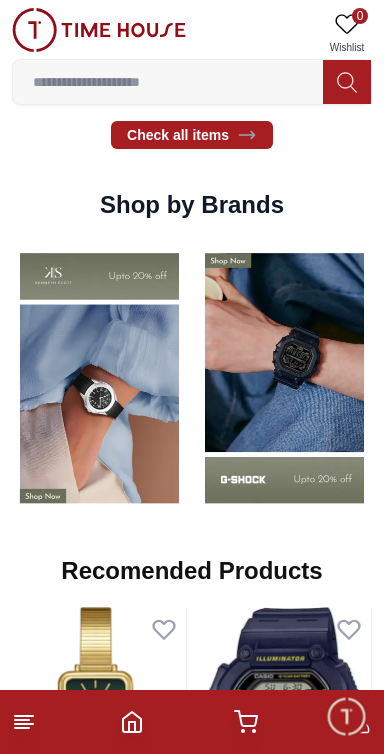 scroll, scrollTop: 1430, scrollLeft: 0, axis: vertical 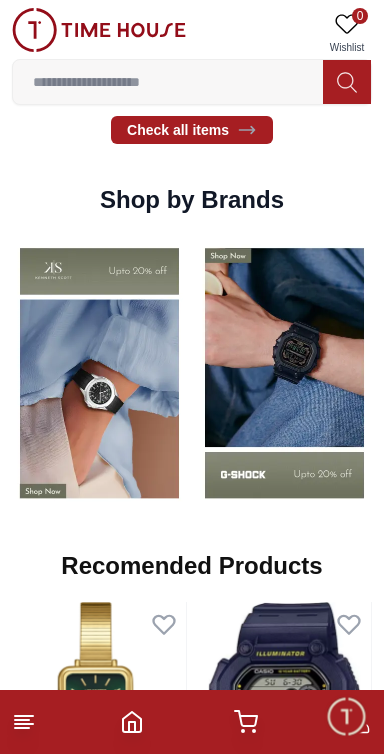 click at bounding box center (284, 373) 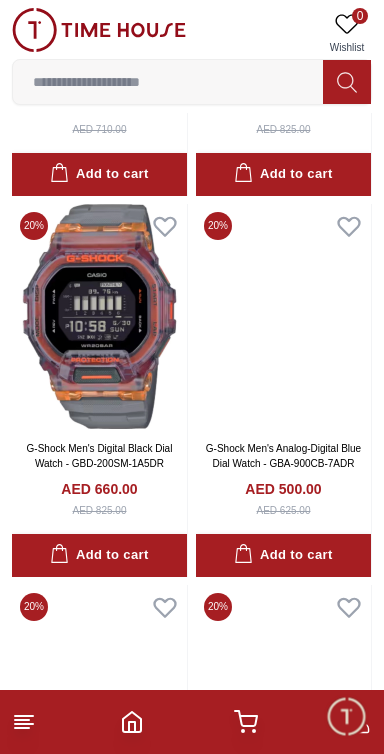 scroll, scrollTop: 2811, scrollLeft: 0, axis: vertical 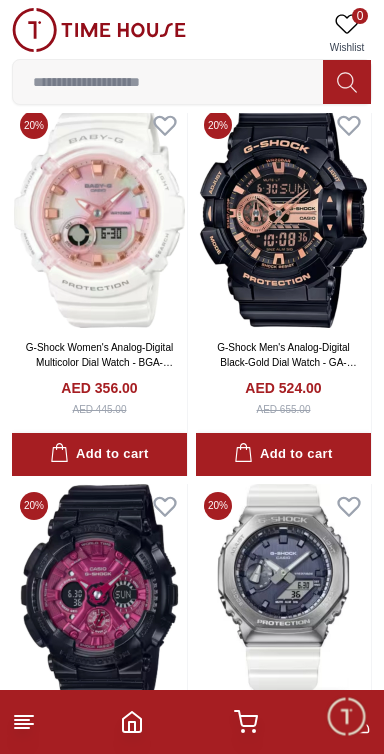 click 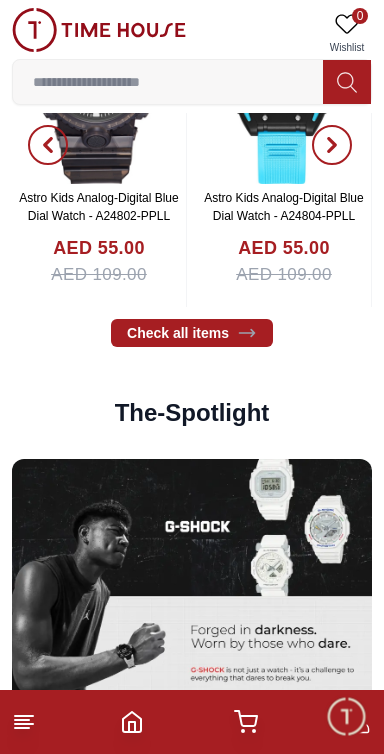 scroll, scrollTop: 2901, scrollLeft: 0, axis: vertical 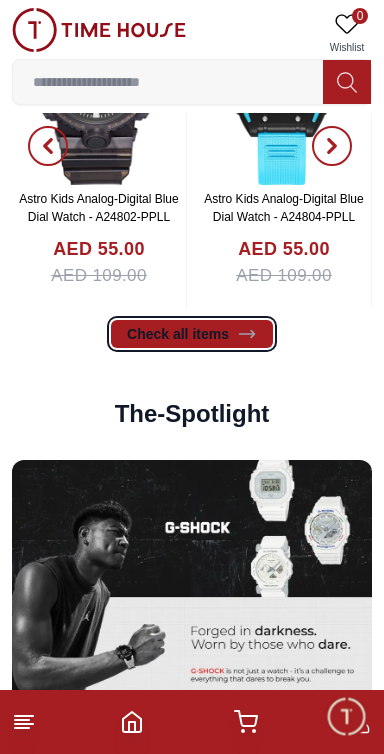 click 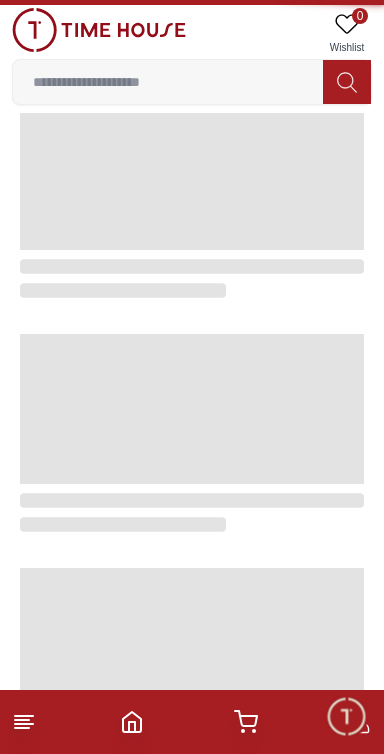 scroll, scrollTop: 0, scrollLeft: 0, axis: both 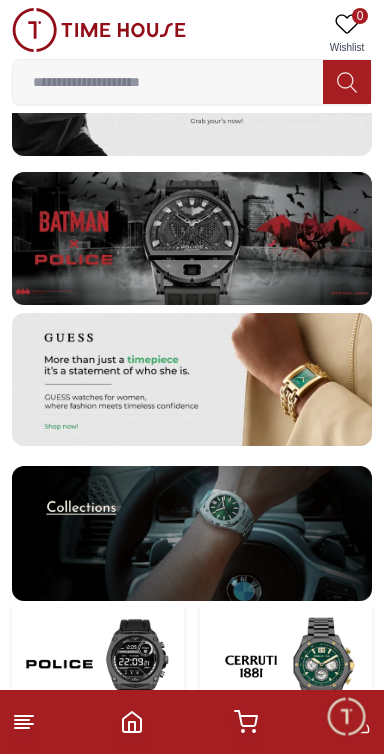 click at bounding box center [192, 238] 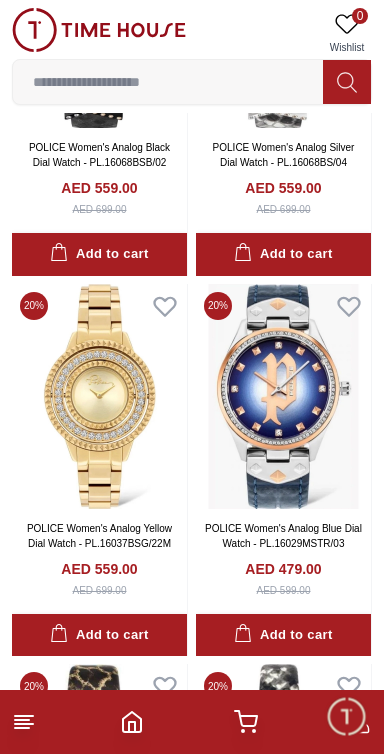 scroll, scrollTop: 1135, scrollLeft: 0, axis: vertical 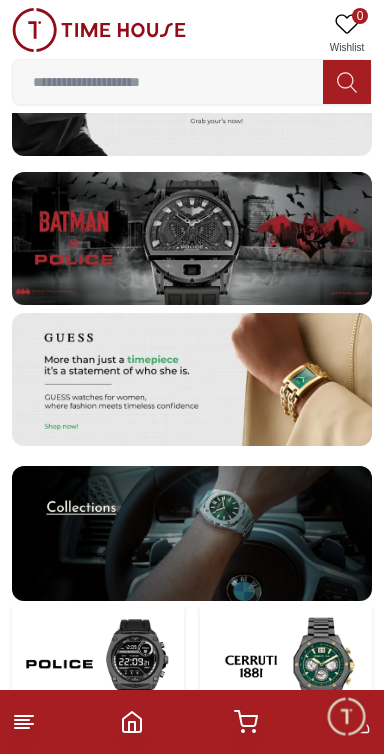 click at bounding box center [192, 379] 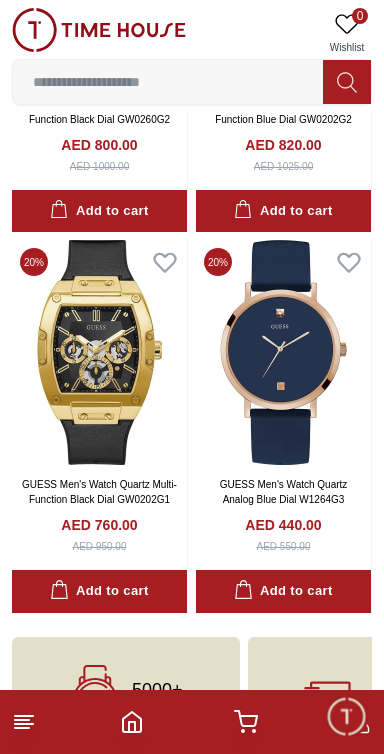 scroll, scrollTop: 3210, scrollLeft: 0, axis: vertical 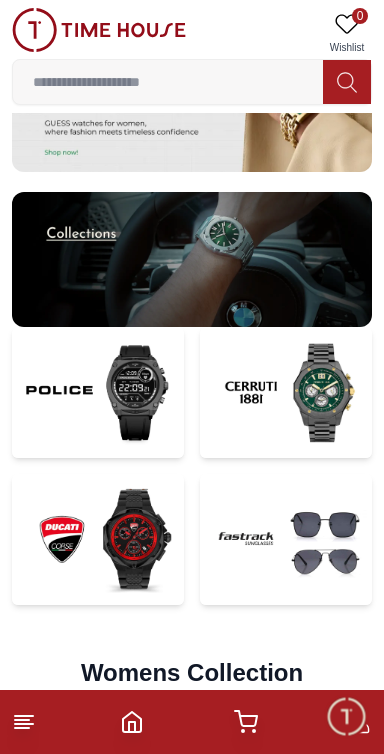 click at bounding box center (192, 259) 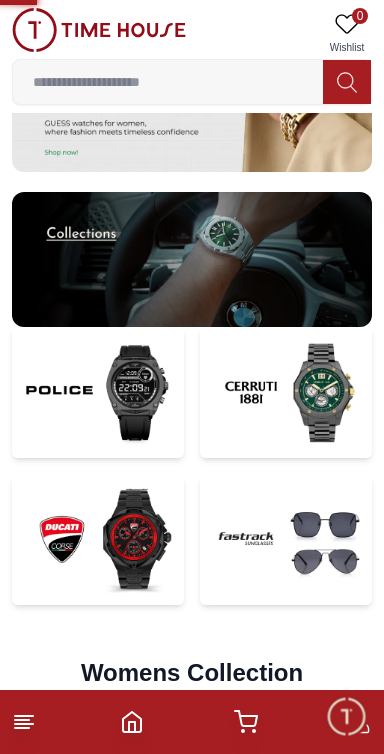 scroll, scrollTop: 0, scrollLeft: 0, axis: both 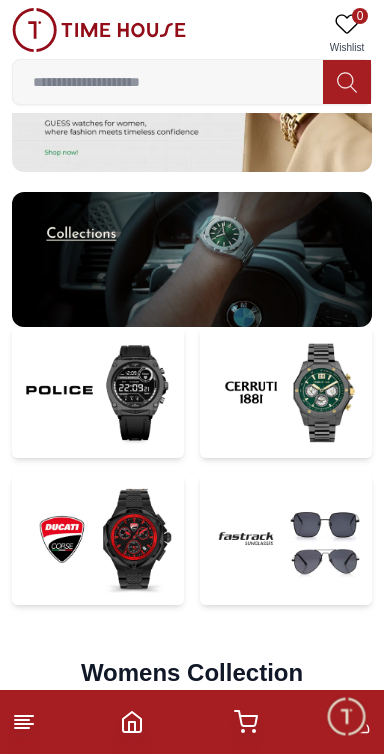 click at bounding box center (98, 539) 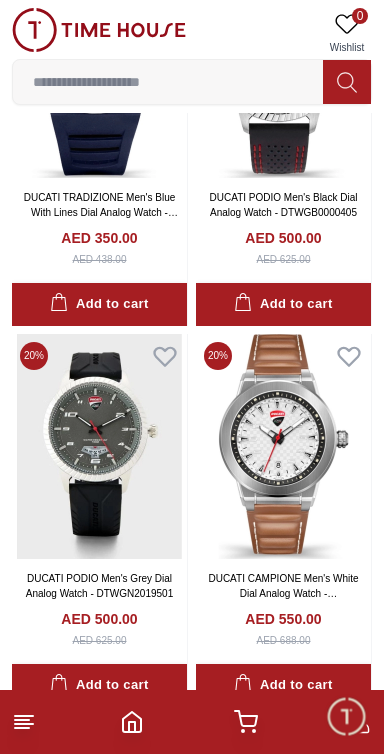 scroll, scrollTop: 2652, scrollLeft: 0, axis: vertical 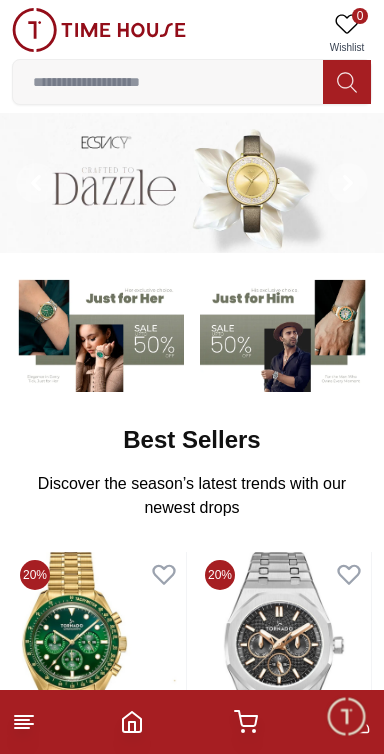 click at bounding box center (286, 333) 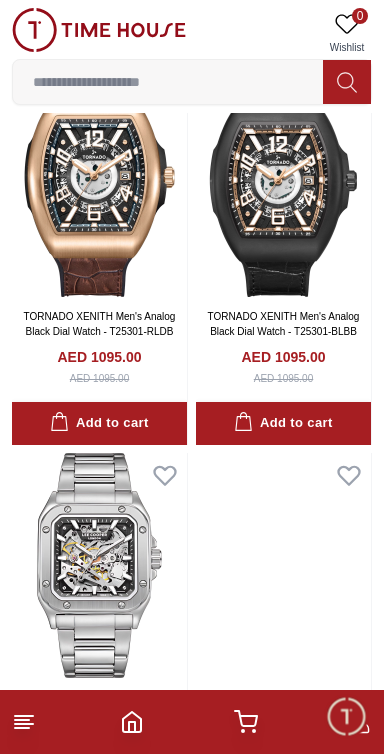 scroll, scrollTop: 1288, scrollLeft: 0, axis: vertical 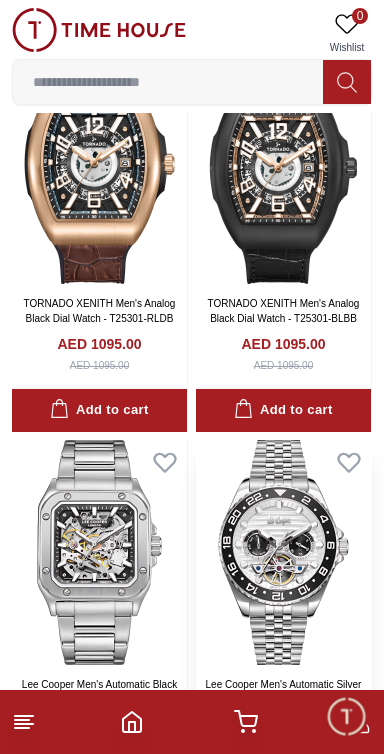 click at bounding box center [283, 552] 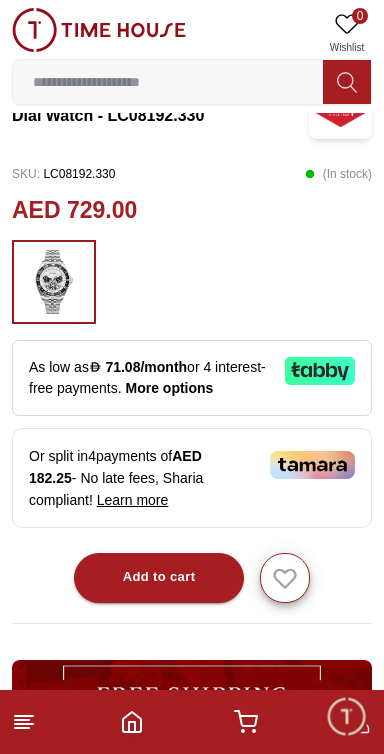 scroll, scrollTop: 649, scrollLeft: 0, axis: vertical 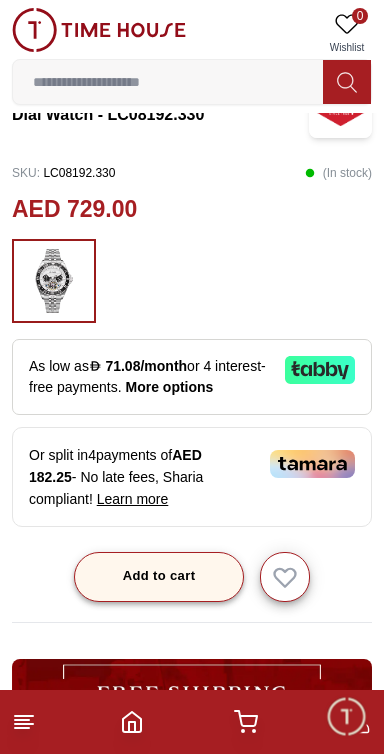 click on "Add to cart" at bounding box center [159, 576] 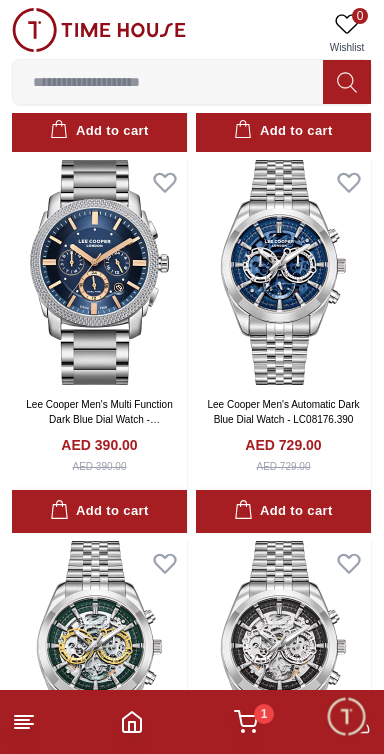 scroll, scrollTop: 2709, scrollLeft: 0, axis: vertical 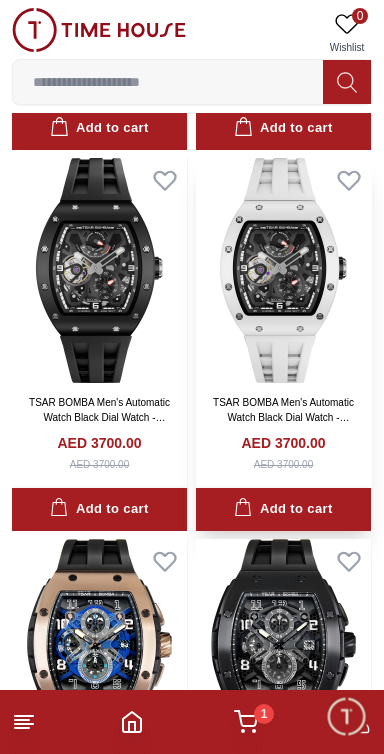 click at bounding box center (283, 270) 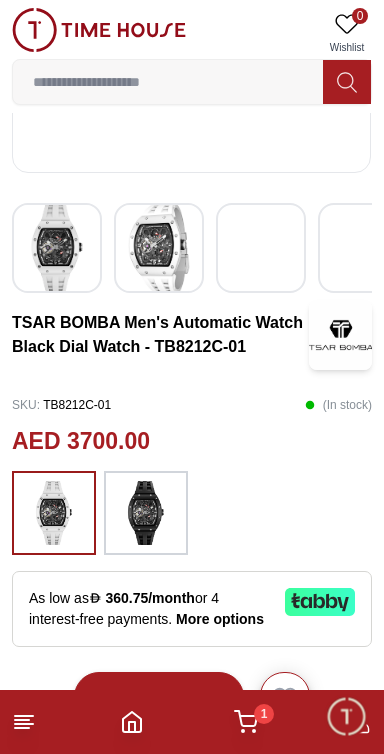 scroll, scrollTop: 418, scrollLeft: 0, axis: vertical 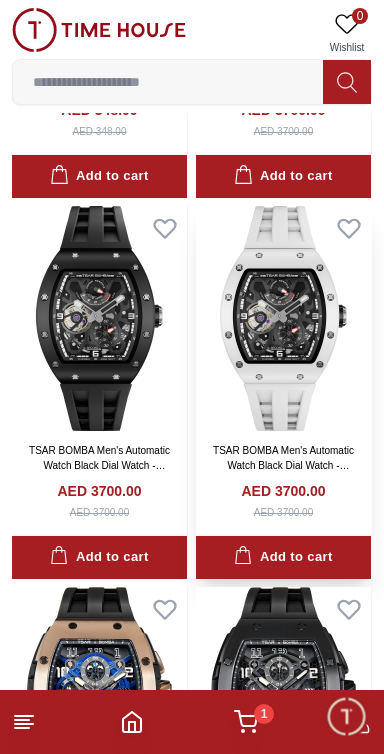 click at bounding box center (283, 318) 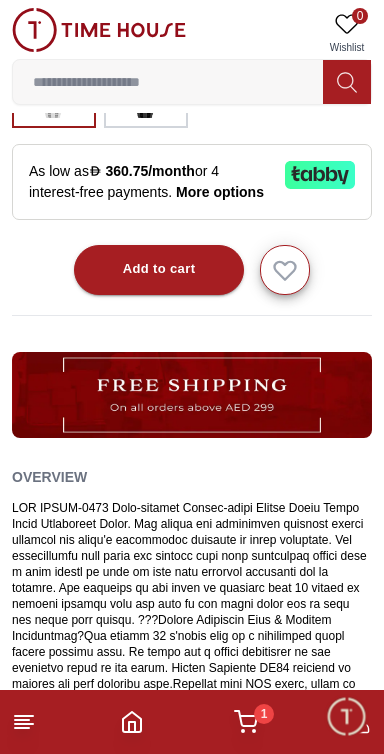 scroll, scrollTop: 844, scrollLeft: 0, axis: vertical 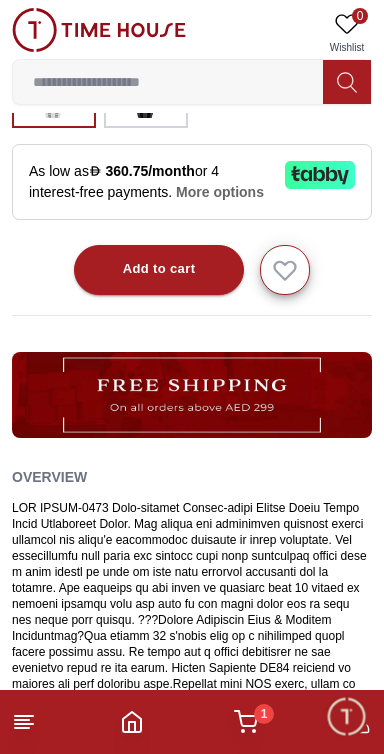 click on "More options" at bounding box center [220, 192] 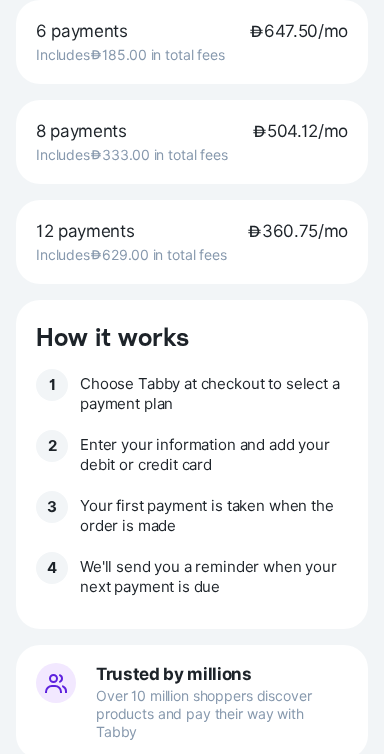 scroll, scrollTop: 478, scrollLeft: 0, axis: vertical 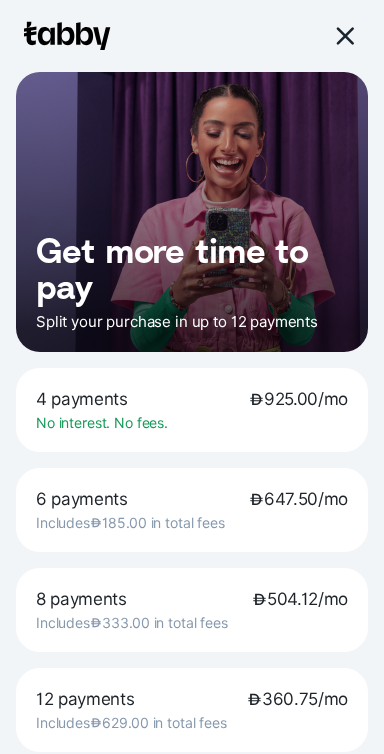 click at bounding box center (343, 35) 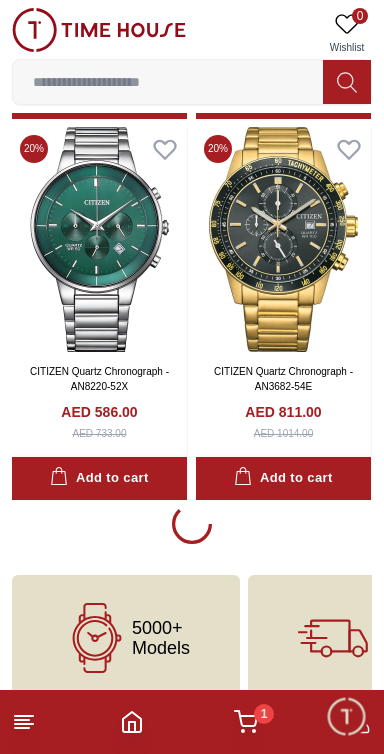 scroll, scrollTop: 11122, scrollLeft: 0, axis: vertical 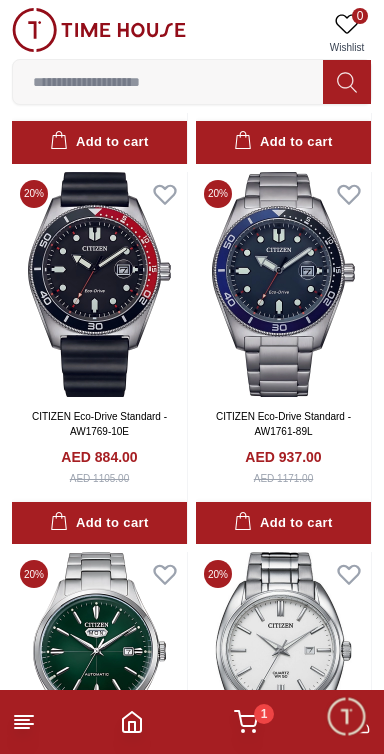 click 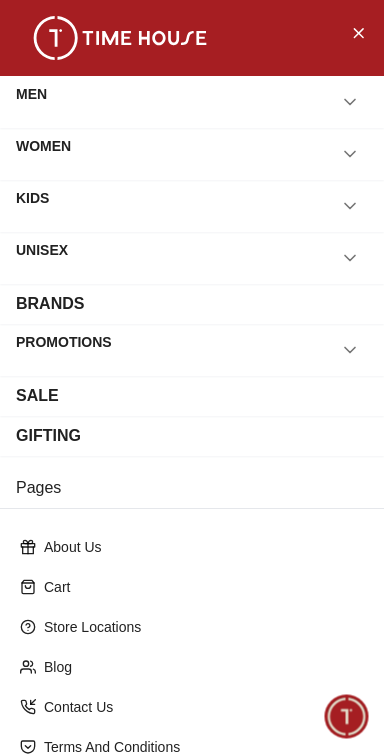 scroll, scrollTop: 11122, scrollLeft: 0, axis: vertical 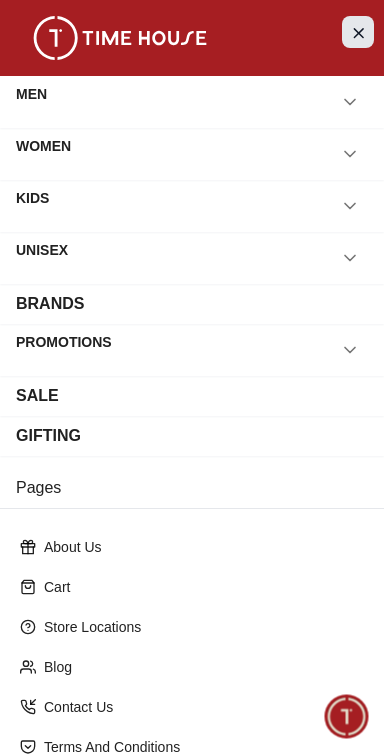 click 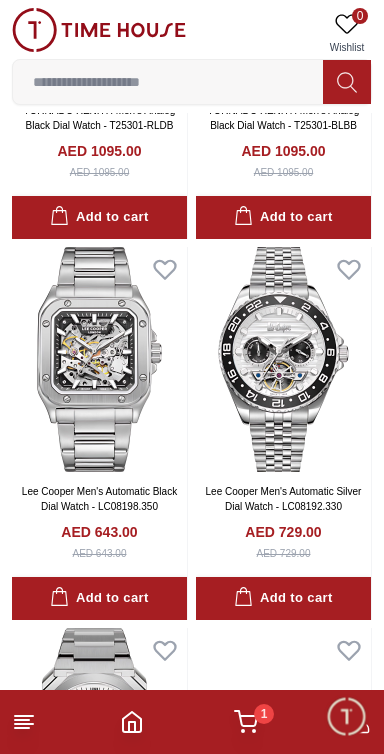 scroll, scrollTop: 0, scrollLeft: 0, axis: both 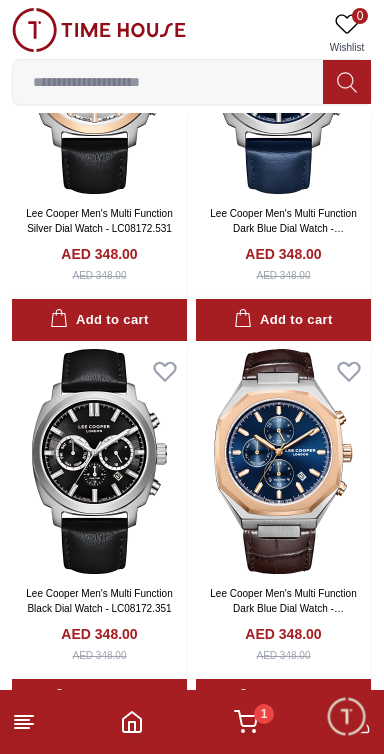 click 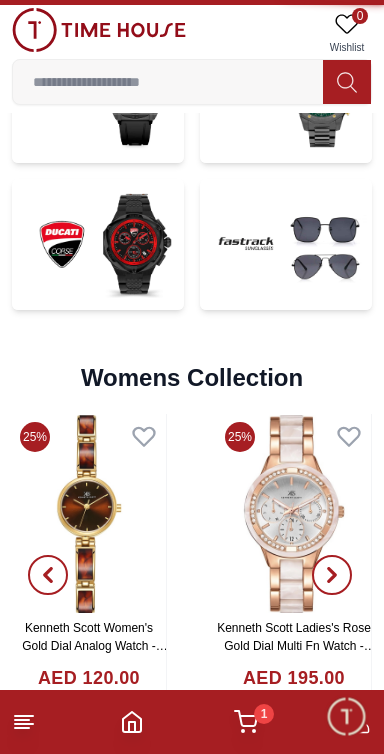 scroll, scrollTop: 0, scrollLeft: 0, axis: both 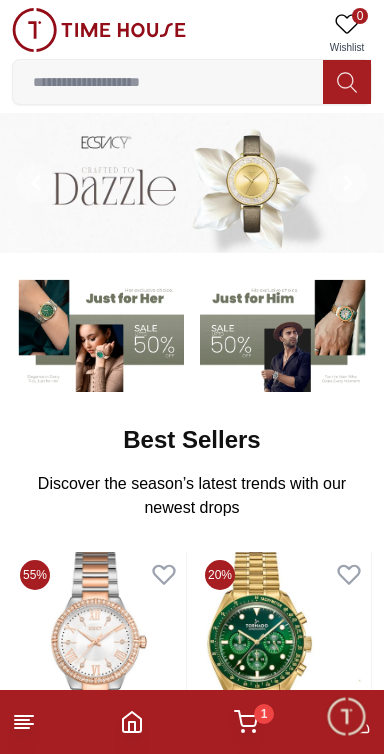 click at bounding box center (168, 82) 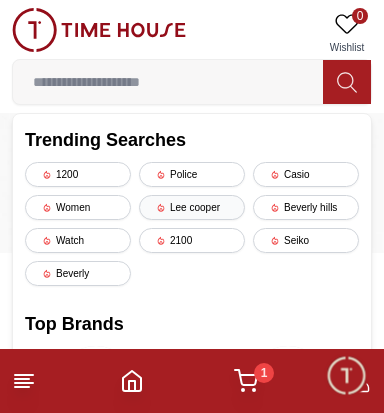 click on "Lee cooper" at bounding box center (192, 207) 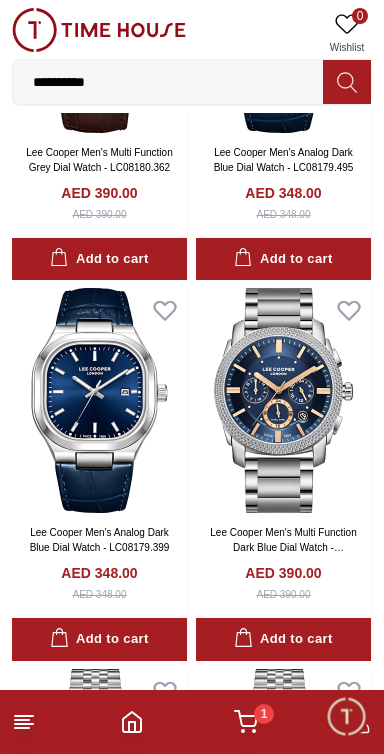 scroll, scrollTop: 1060, scrollLeft: 0, axis: vertical 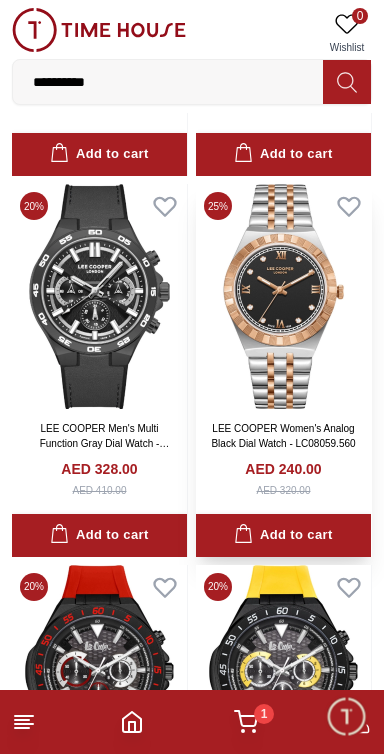 click at bounding box center [283, 296] 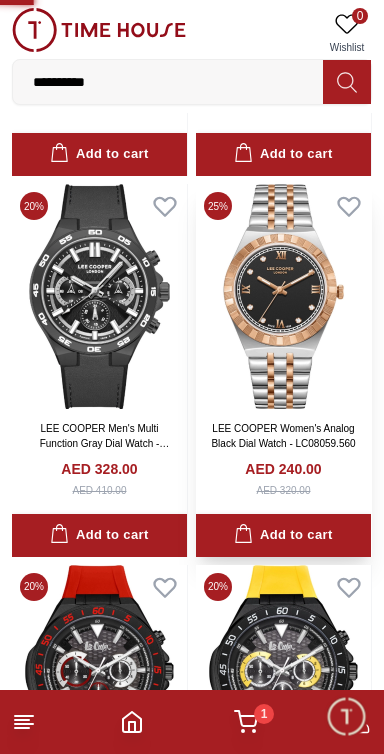scroll, scrollTop: 0, scrollLeft: 0, axis: both 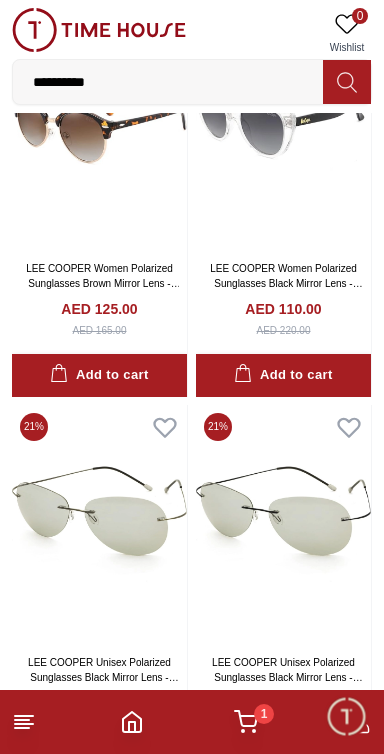 click 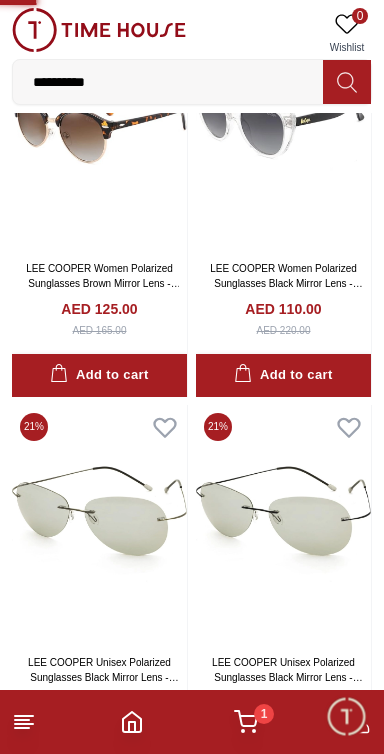scroll, scrollTop: 0, scrollLeft: 0, axis: both 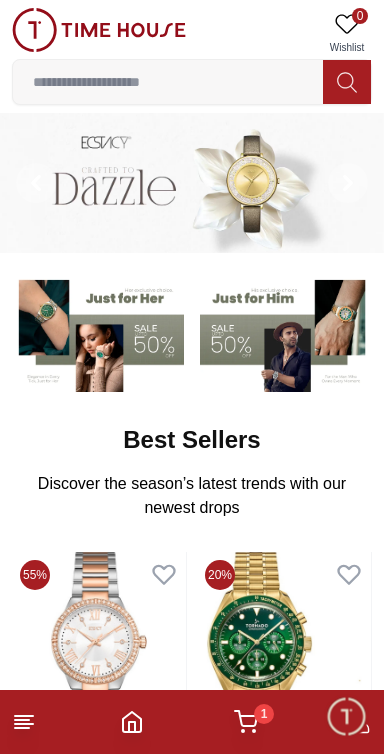 click at bounding box center (168, 82) 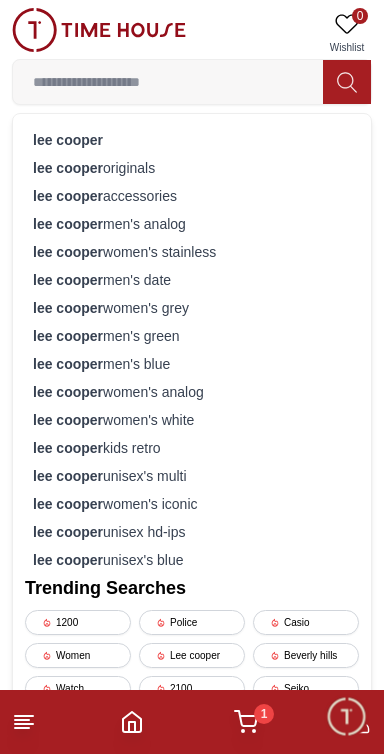 scroll, scrollTop: 334, scrollLeft: 0, axis: vertical 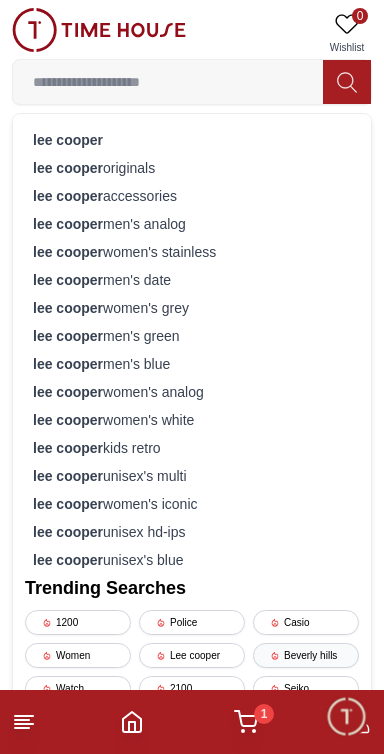 click on "Beverly hills" at bounding box center [306, 655] 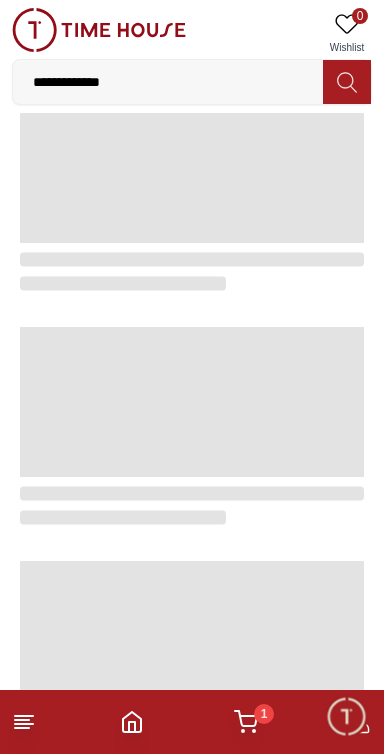 scroll, scrollTop: 0, scrollLeft: 0, axis: both 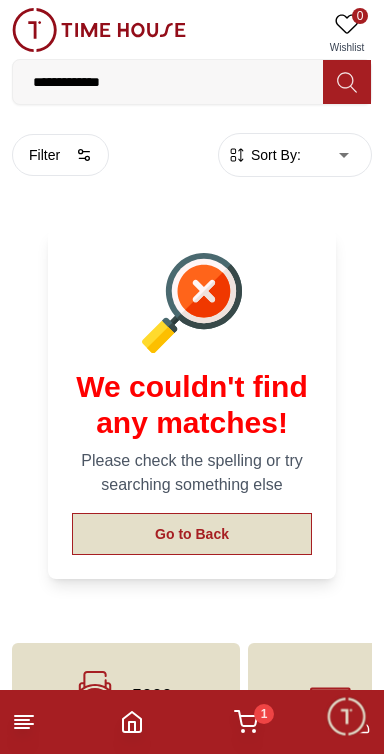 click on "Go to Back" at bounding box center (192, 534) 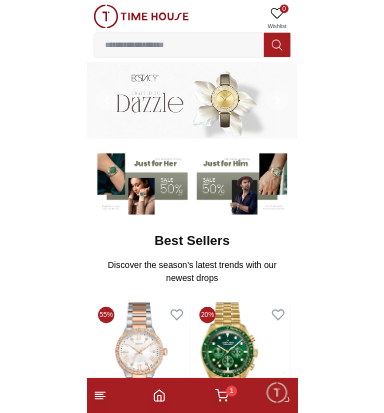 scroll, scrollTop: 334, scrollLeft: 0, axis: vertical 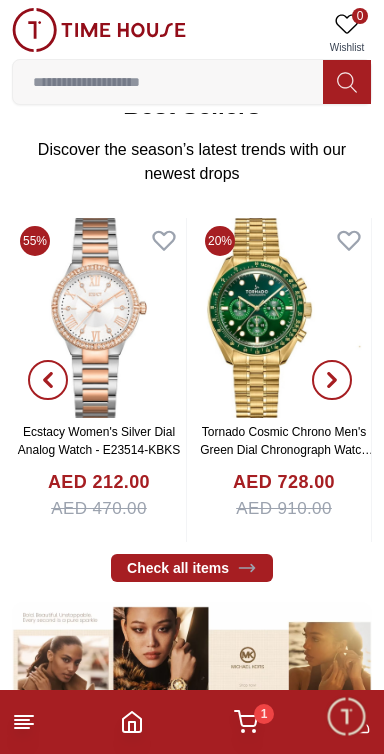 click at bounding box center [168, 82] 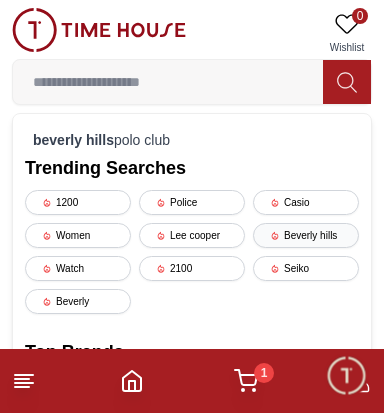 click on "Beverly hills" at bounding box center [306, 235] 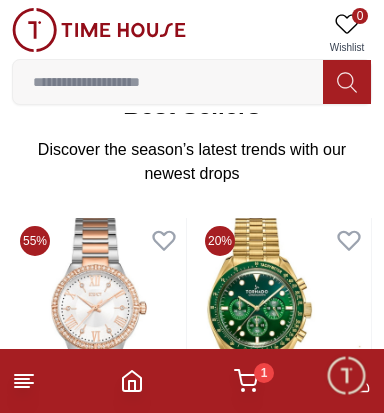 scroll, scrollTop: 0, scrollLeft: 0, axis: both 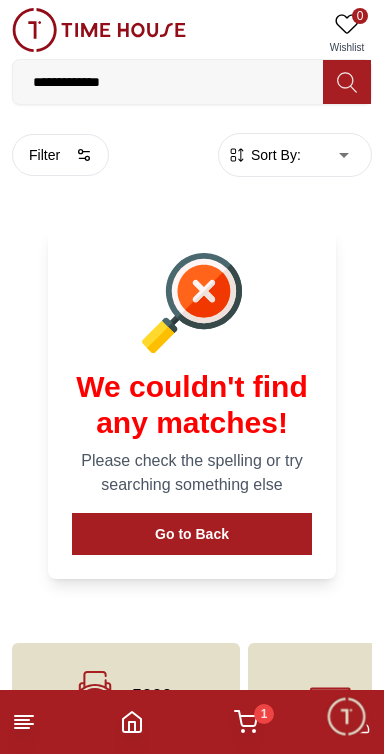 click on "**********" at bounding box center (168, 82) 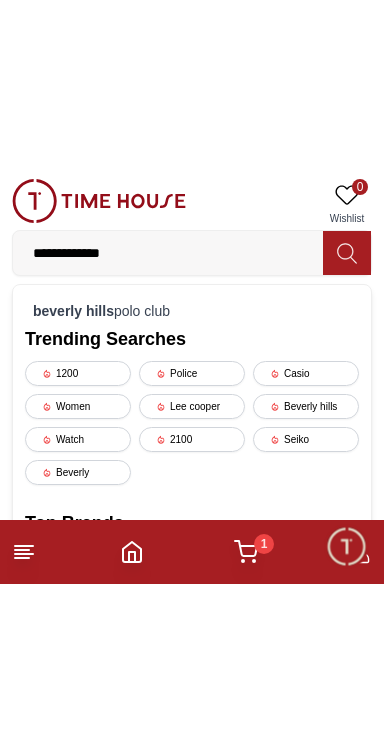 scroll, scrollTop: 94, scrollLeft: 0, axis: vertical 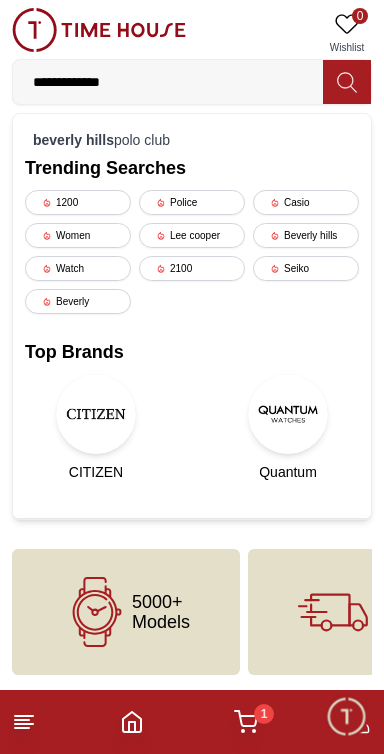 click at bounding box center (288, 414) 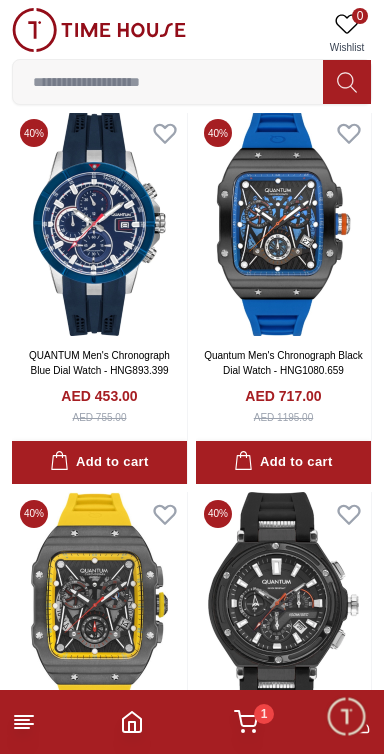 scroll, scrollTop: 2492, scrollLeft: 0, axis: vertical 